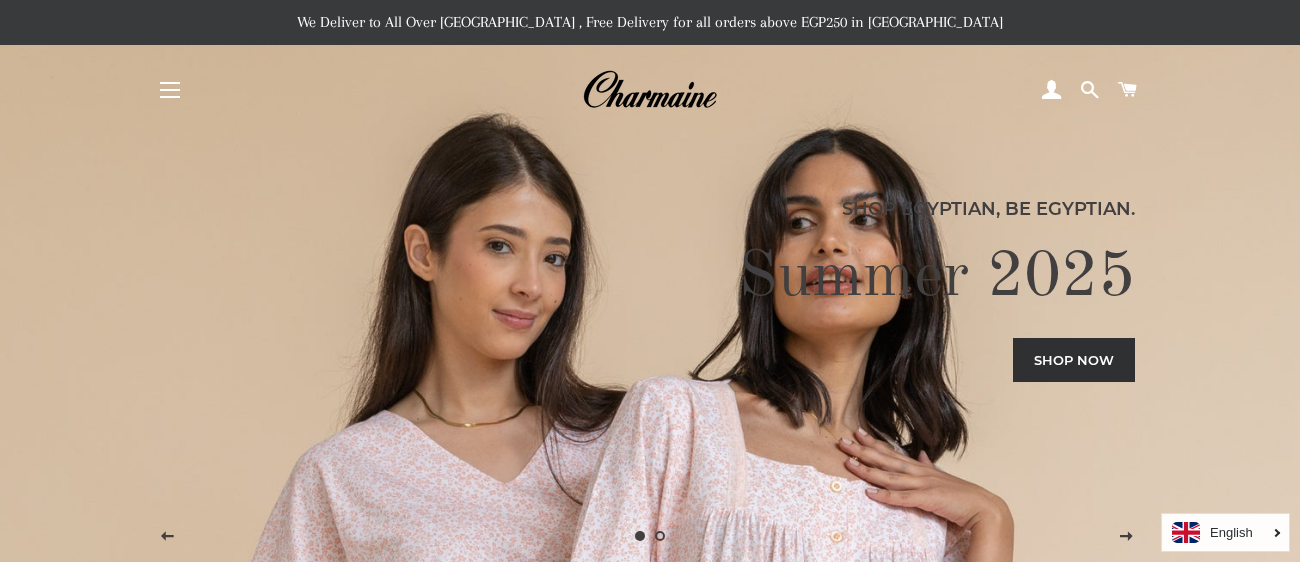 scroll, scrollTop: 0, scrollLeft: 0, axis: both 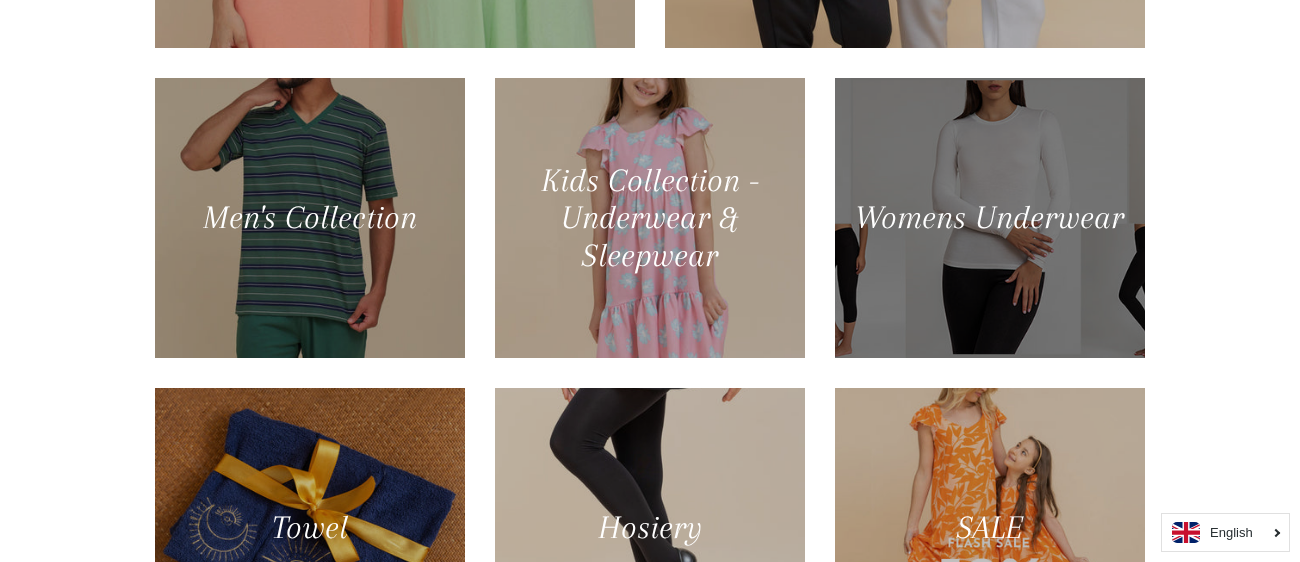 click at bounding box center [989, 218] 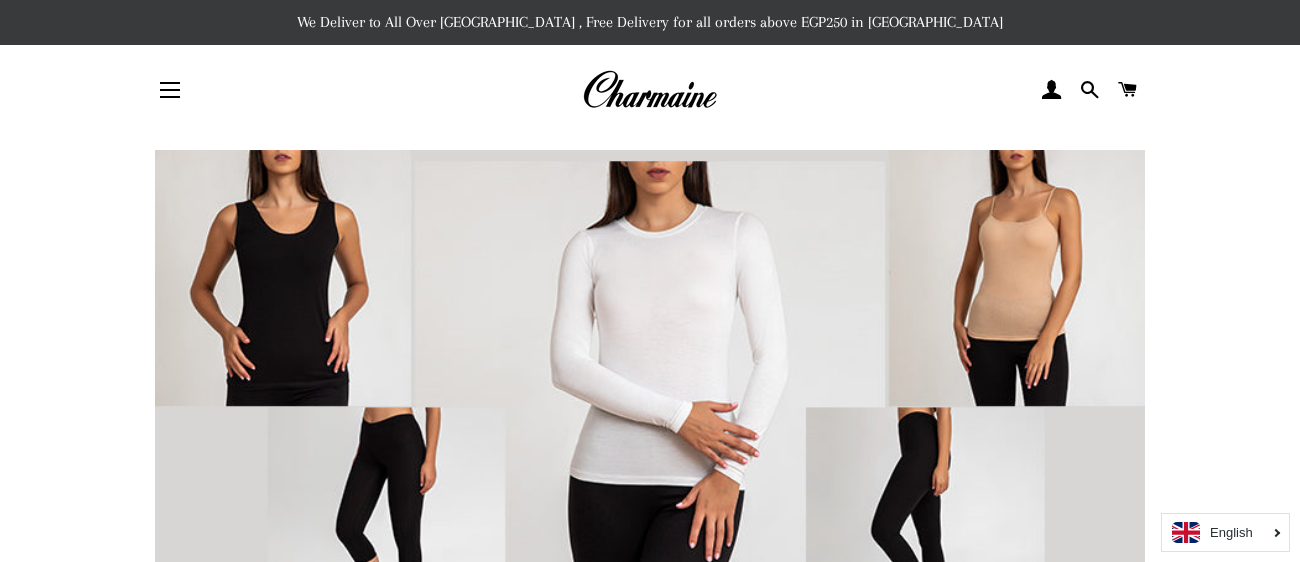 scroll, scrollTop: 0, scrollLeft: 0, axis: both 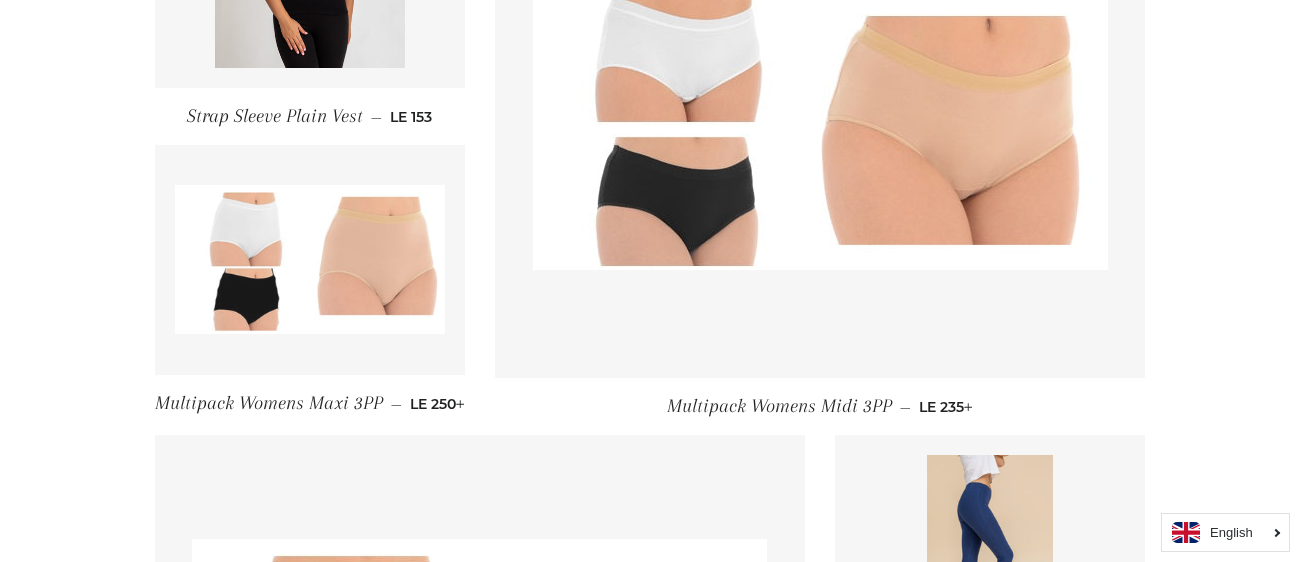click at bounding box center [310, 259] 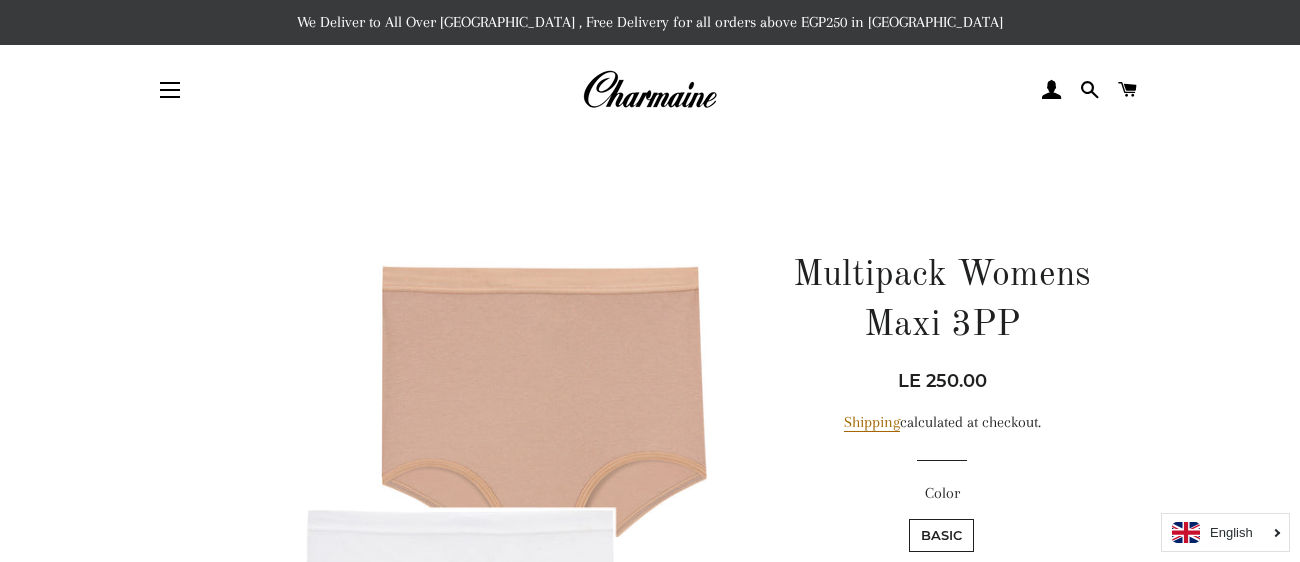 scroll, scrollTop: 0, scrollLeft: 0, axis: both 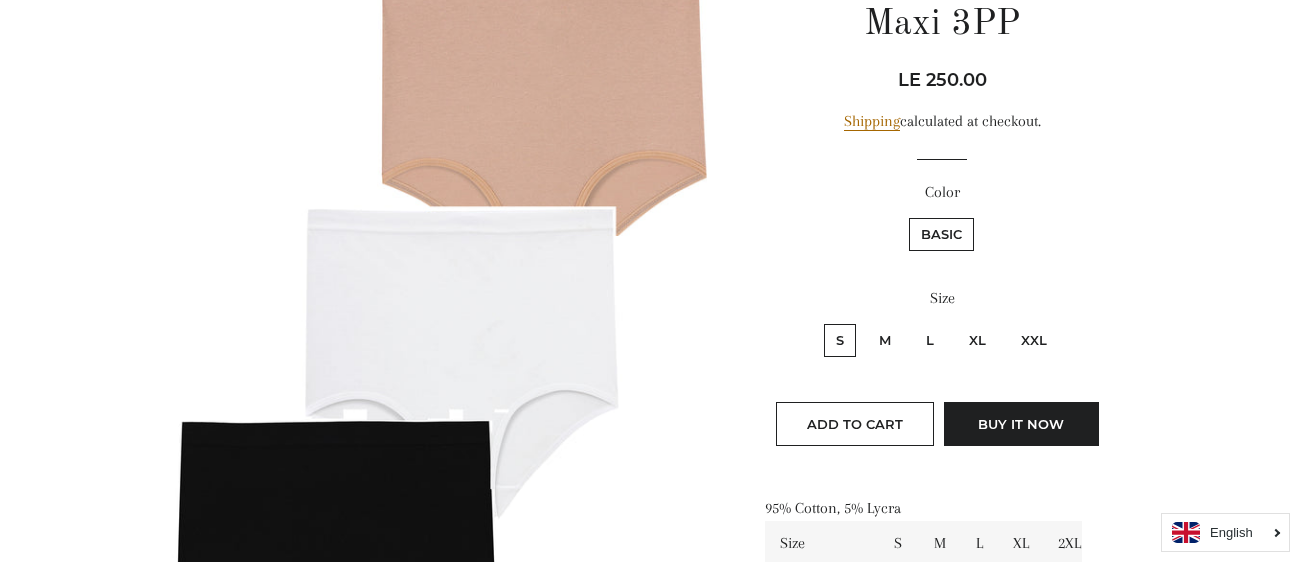 click on "XXL" at bounding box center [1034, 340] 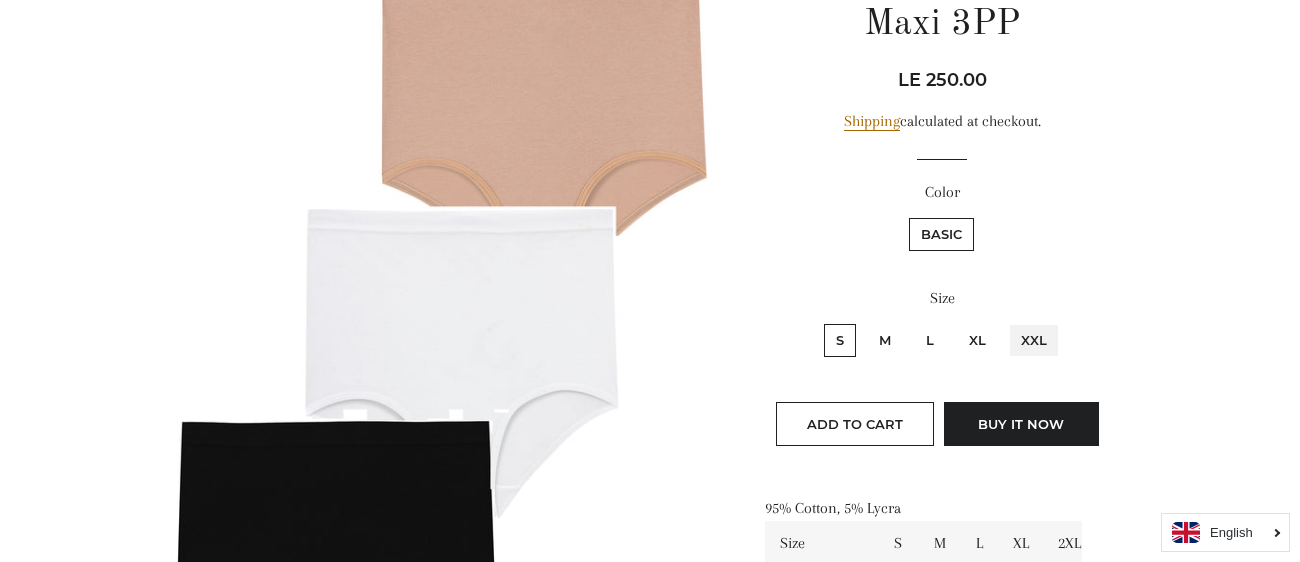 click on "XXL" at bounding box center [1006, 321] 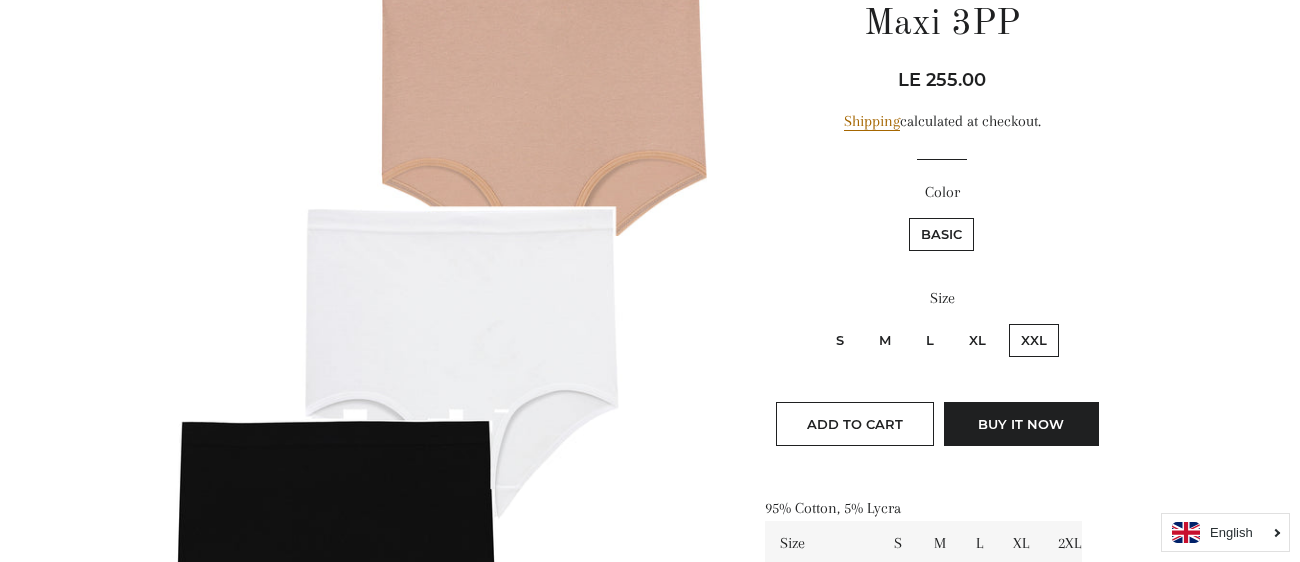 click on "XXL" at bounding box center [1034, 340] 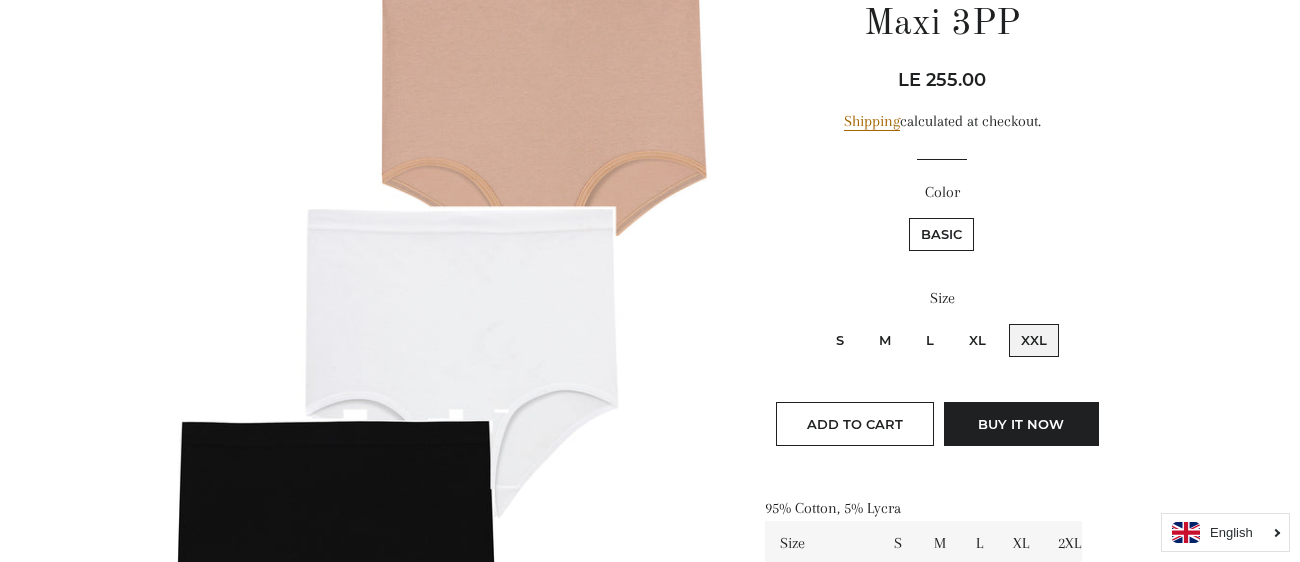 click on "XXL" at bounding box center (1006, 321) 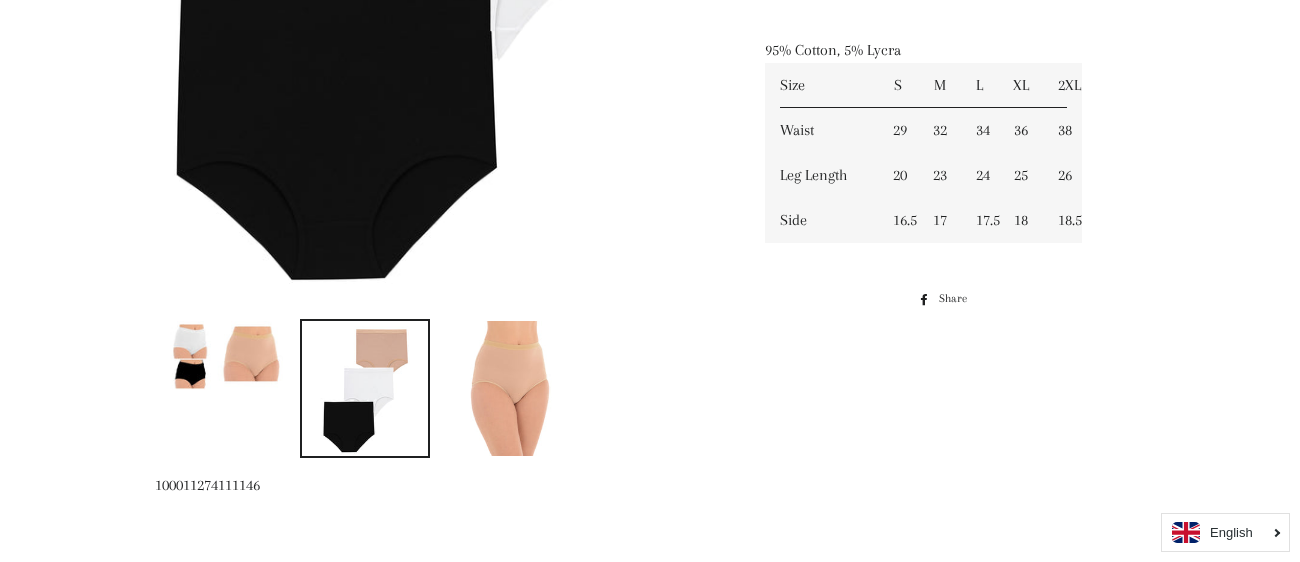 scroll, scrollTop: 788, scrollLeft: 0, axis: vertical 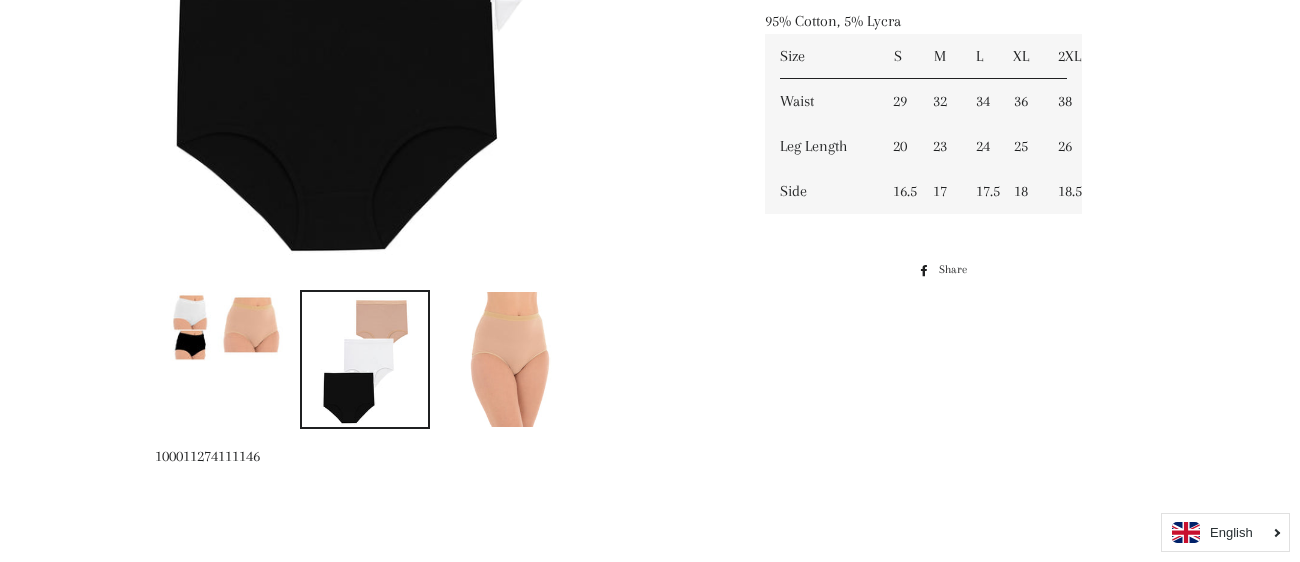 click at bounding box center [365, 359] 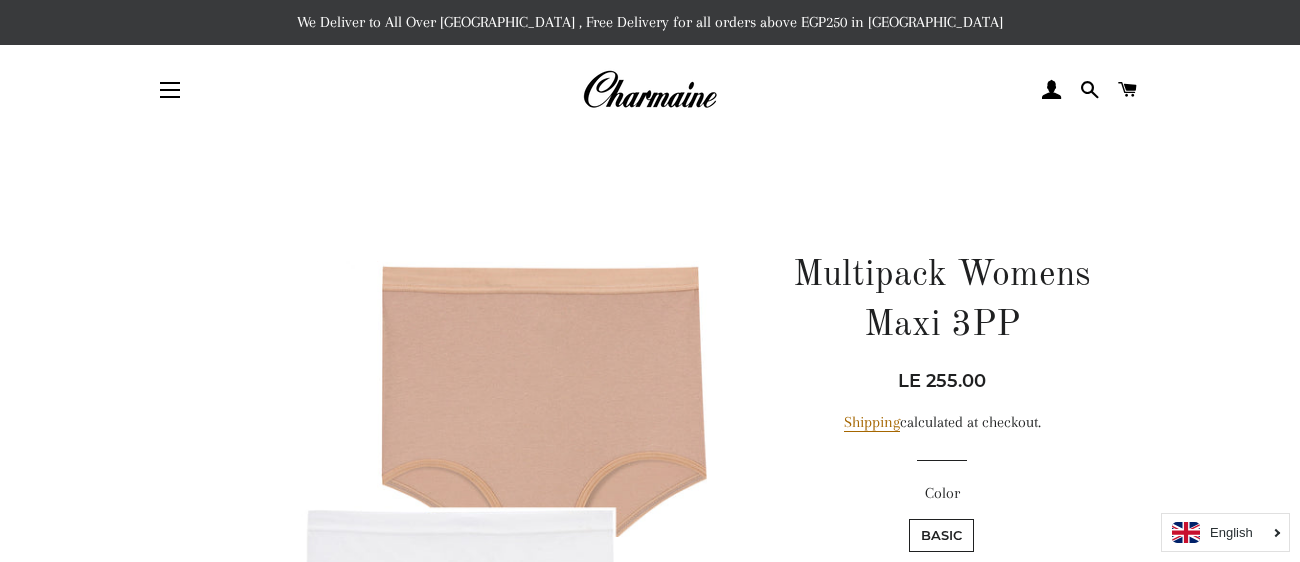 scroll, scrollTop: 7, scrollLeft: 0, axis: vertical 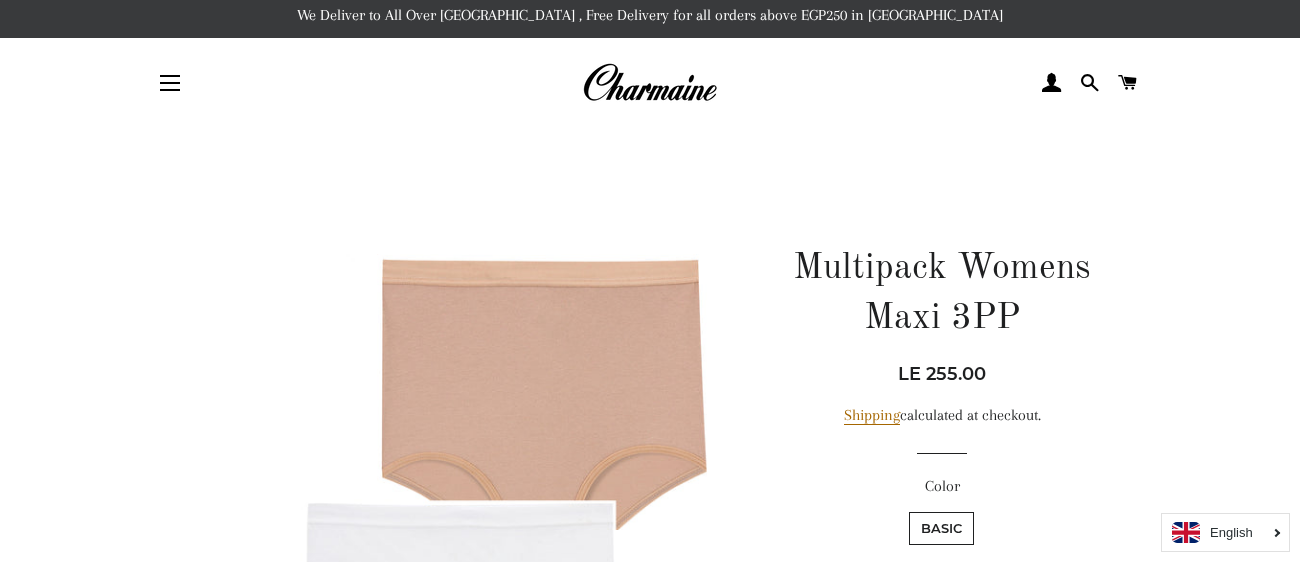 click at bounding box center [437, 631] 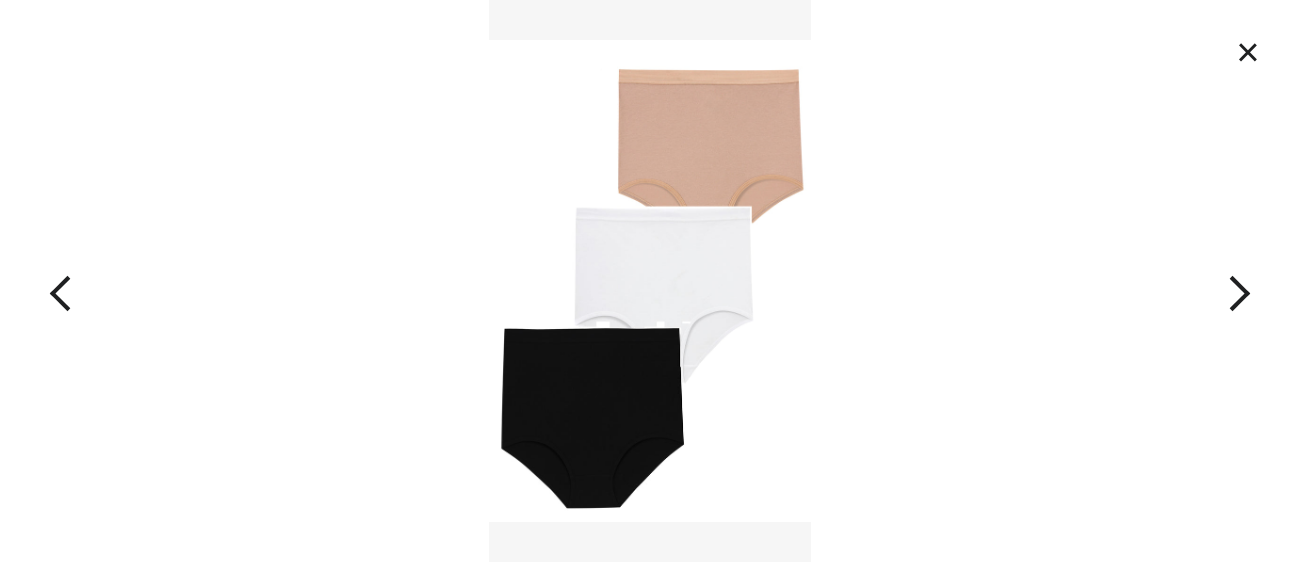click at bounding box center (1170, 281) 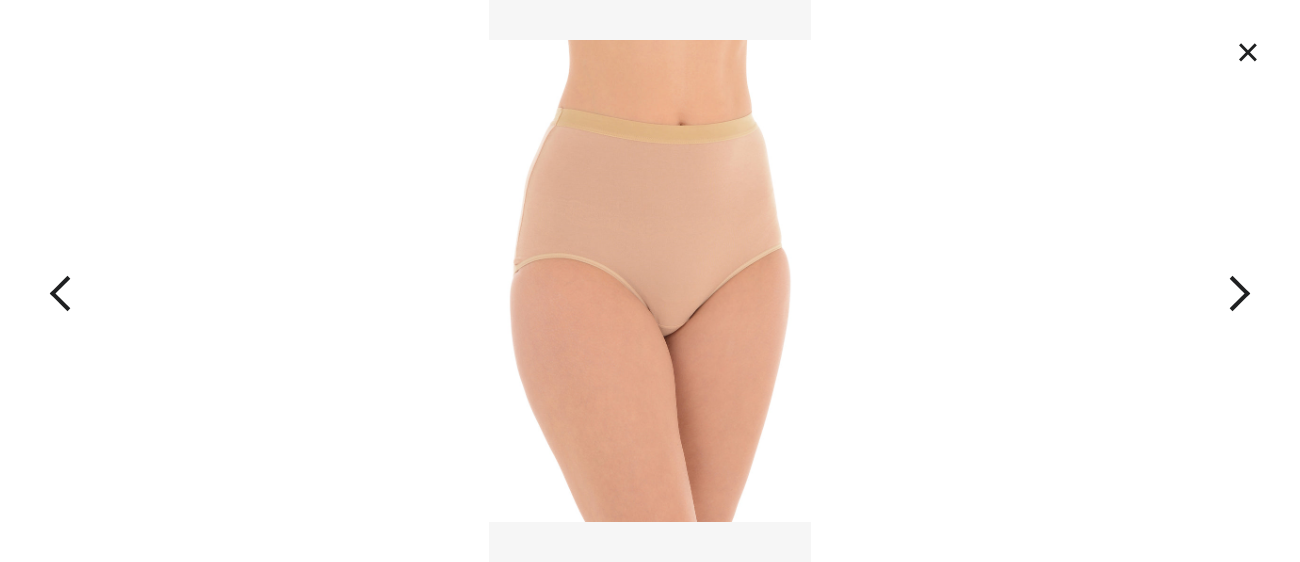 click at bounding box center [1170, 281] 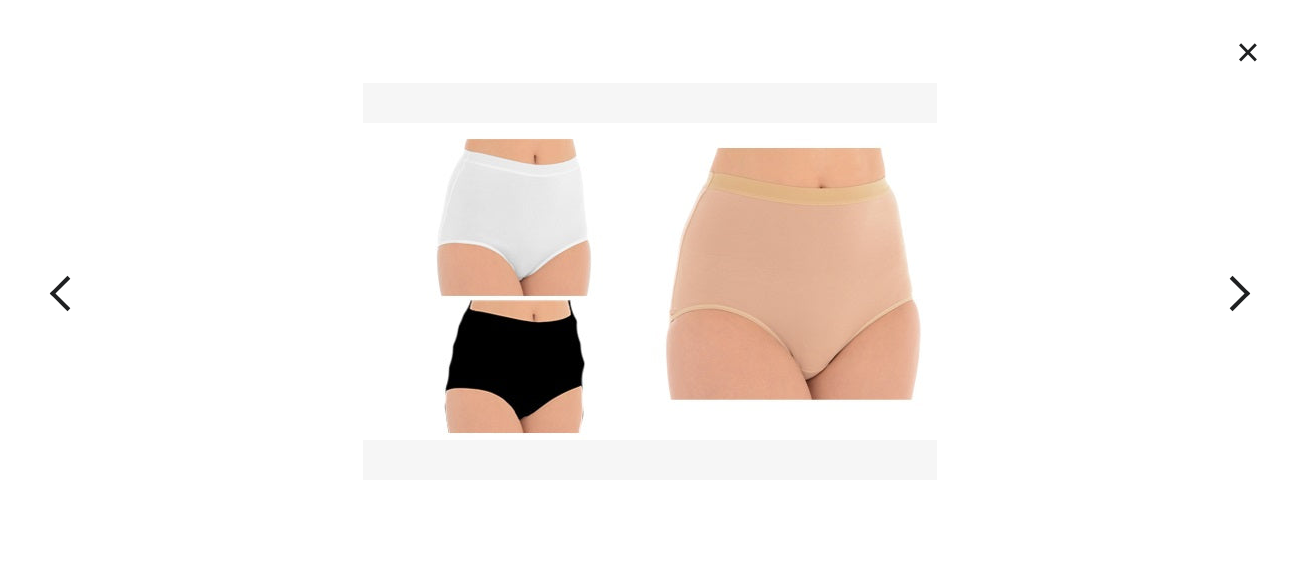 click at bounding box center (1170, 281) 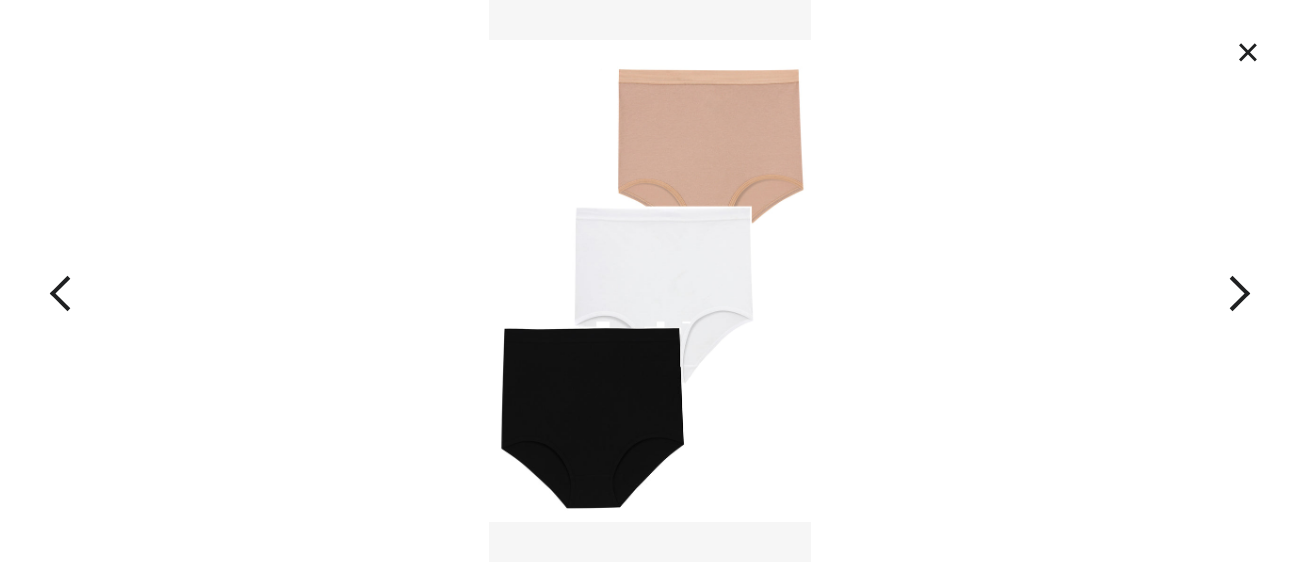 click at bounding box center [1170, 281] 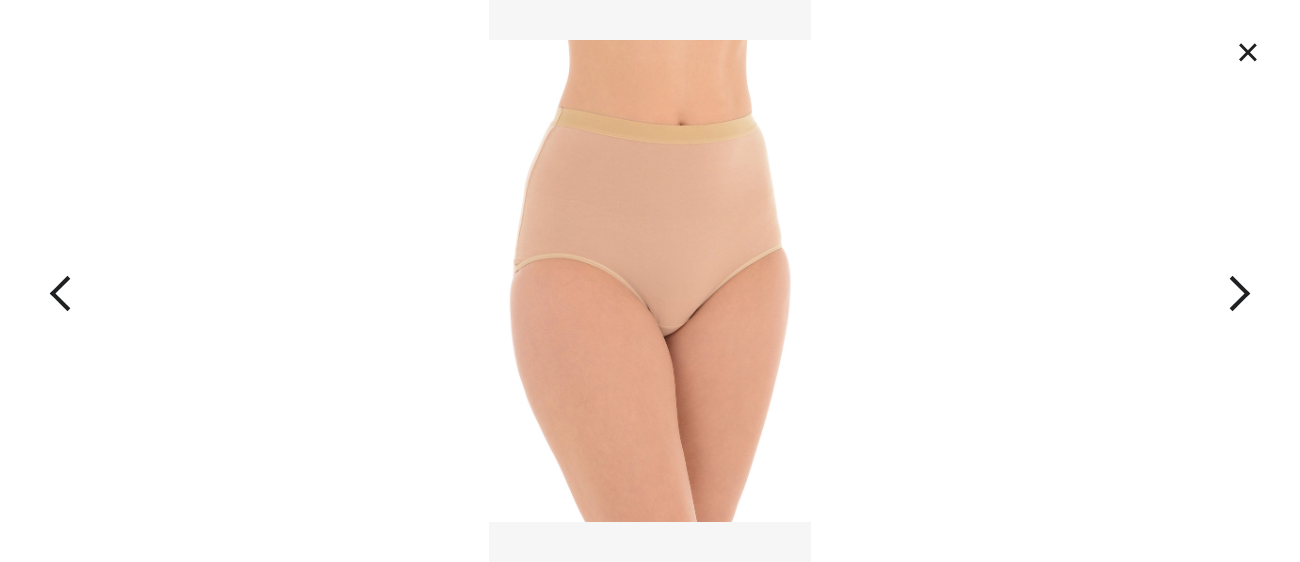 click on "×" at bounding box center [1248, 52] 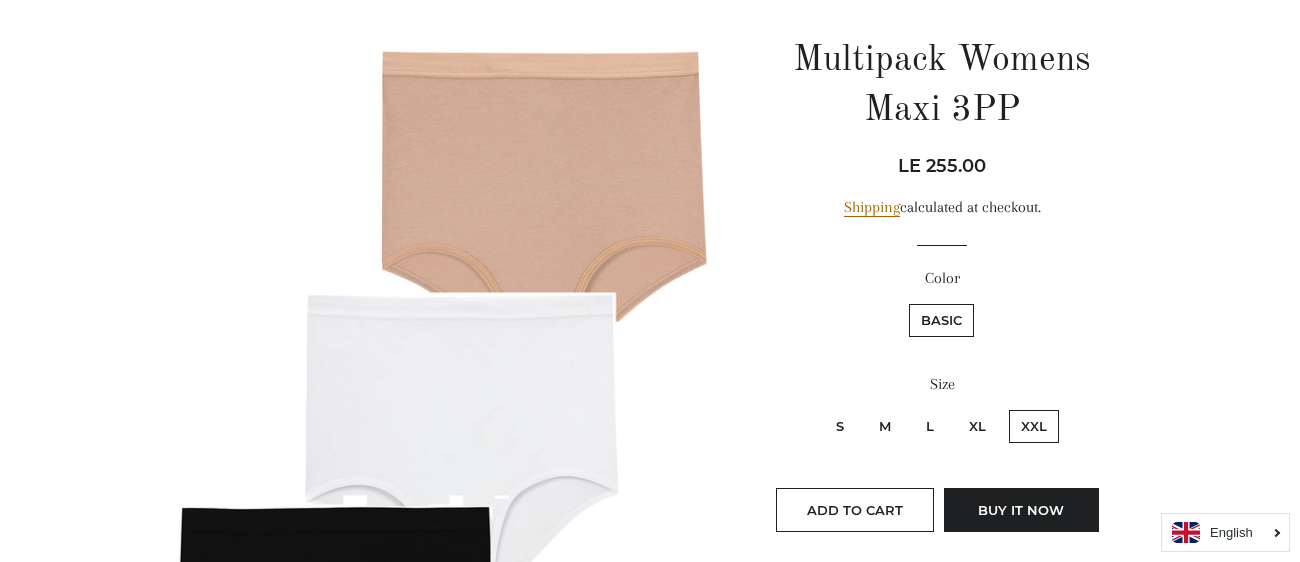 scroll, scrollTop: 0, scrollLeft: 0, axis: both 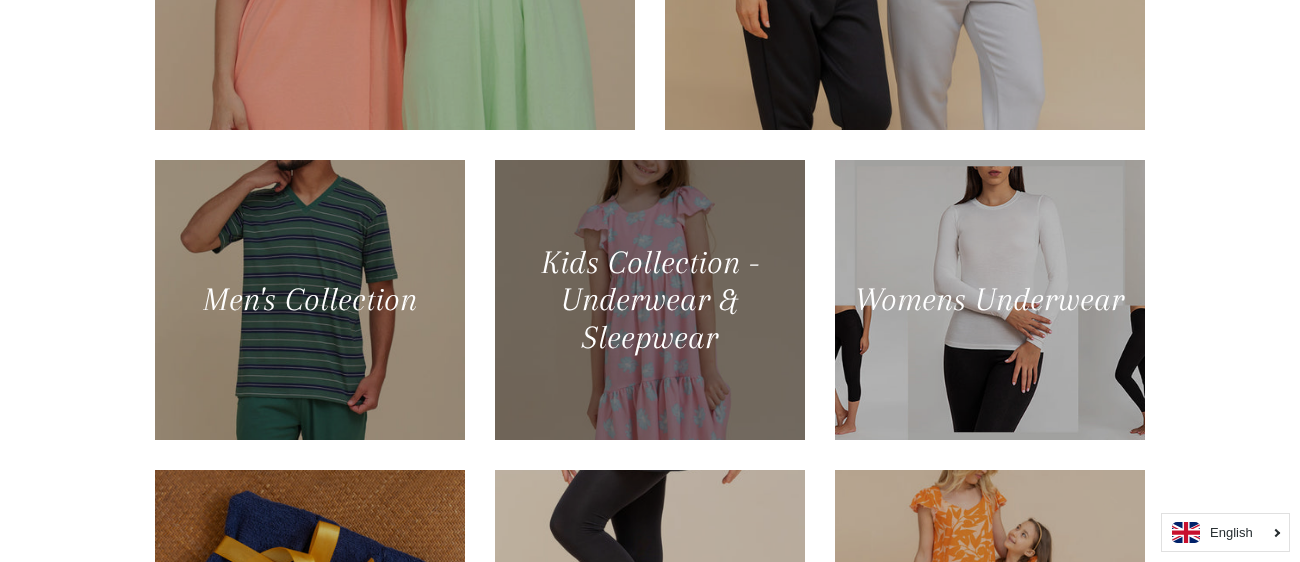 click at bounding box center (649, 300) 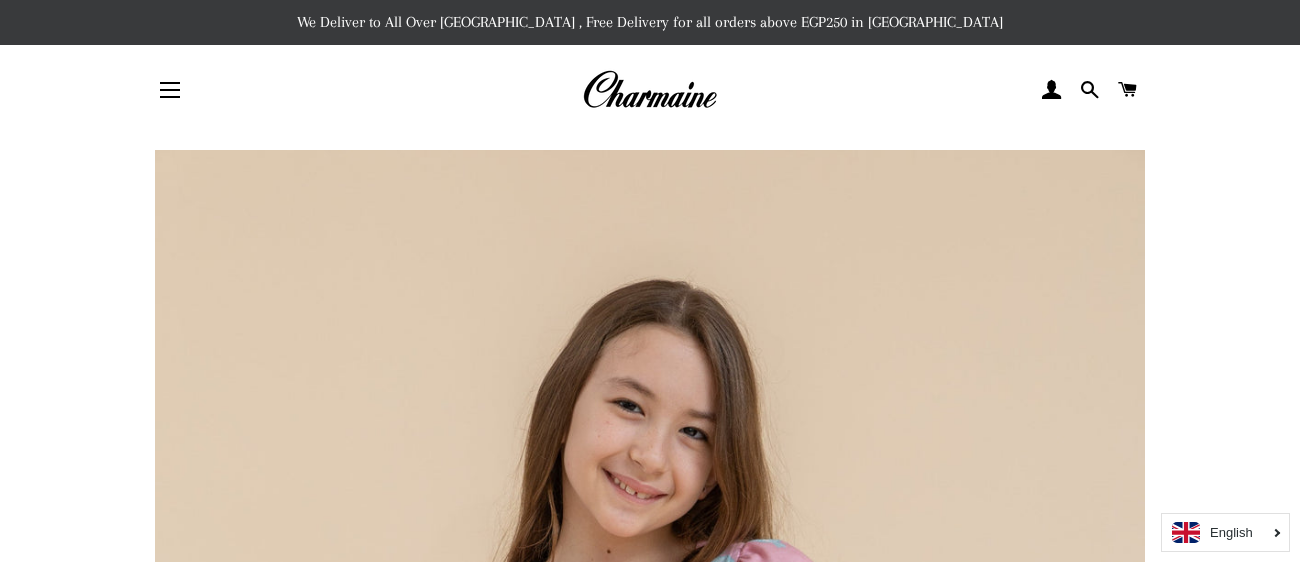 scroll, scrollTop: 0, scrollLeft: 0, axis: both 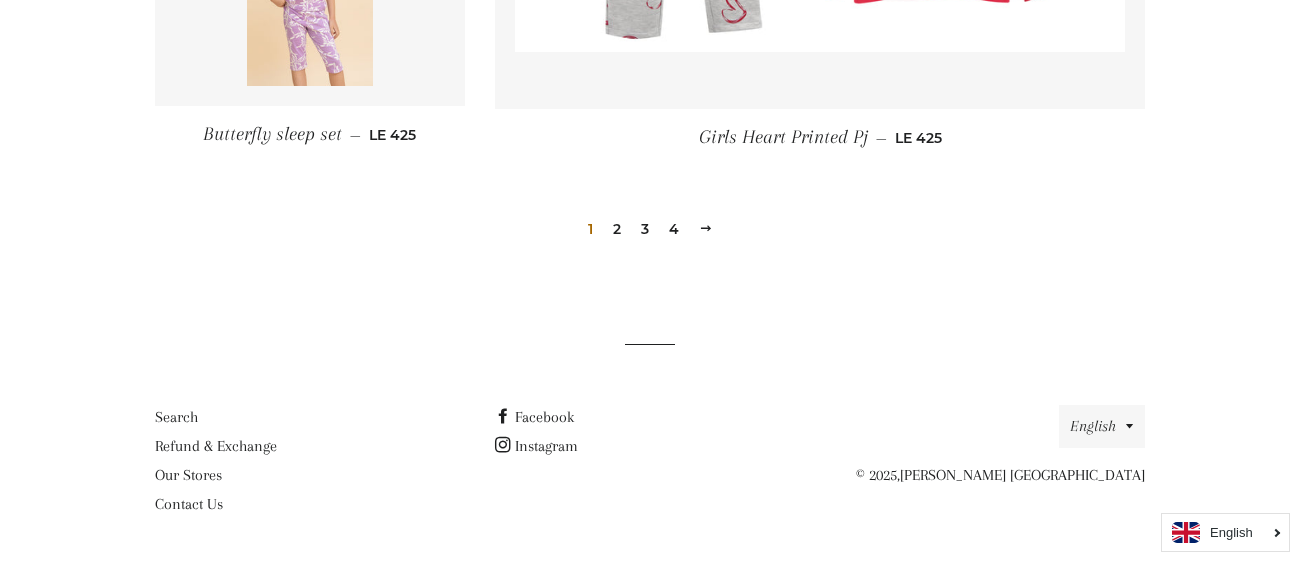 click at bounding box center [706, 228] 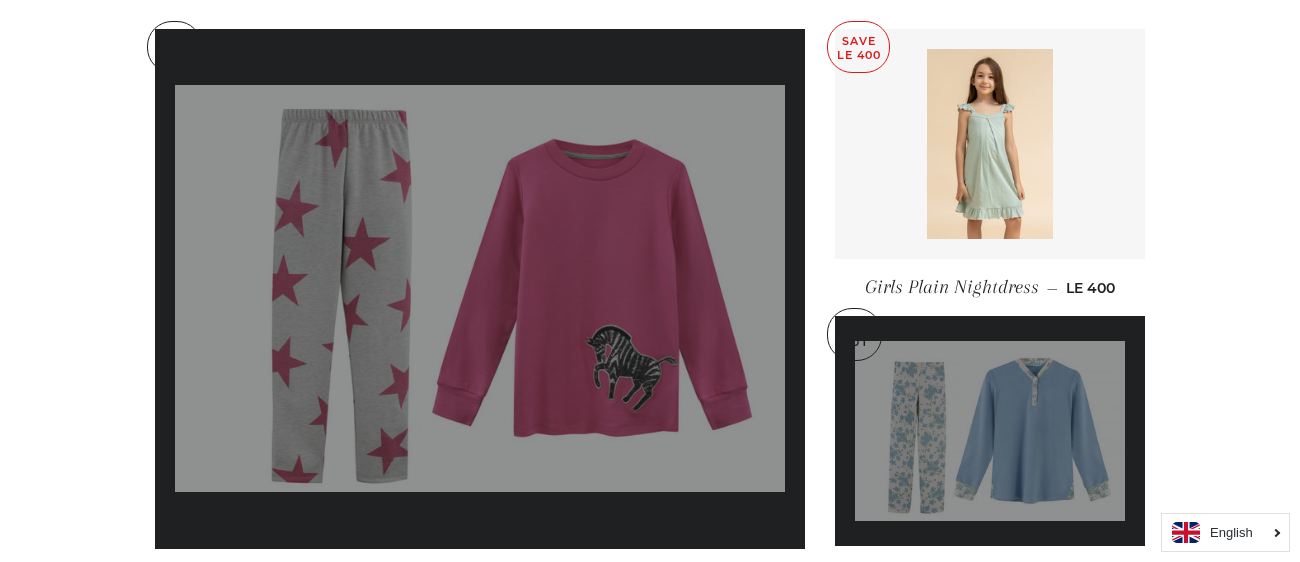 scroll, scrollTop: 0, scrollLeft: 0, axis: both 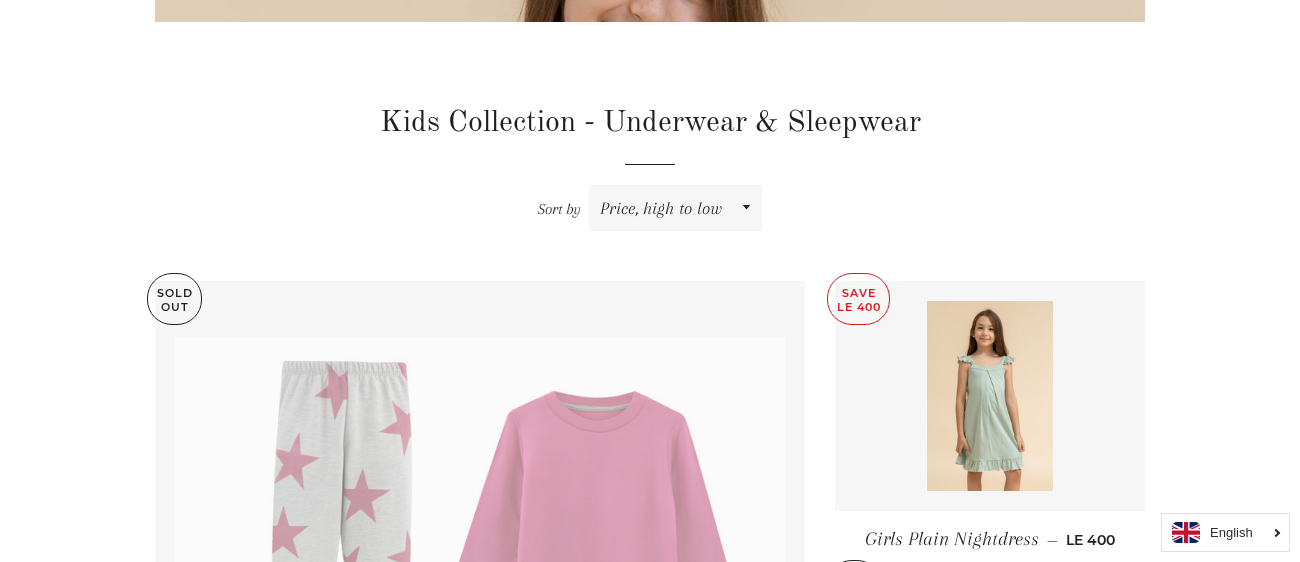 click on "Kids Collection - Underwear & Sleepwear
Sort by
Featured
Best selling
Alphabetically, A-Z
Alphabetically, Z-A
Price, low to high
Price, high to low
Date, old to new
Date, new to old
Sold  Out
Girls Pajama Horses Sequins Printed Pants
—
Sale price
LE 425
Save —" at bounding box center [650, 1145] 